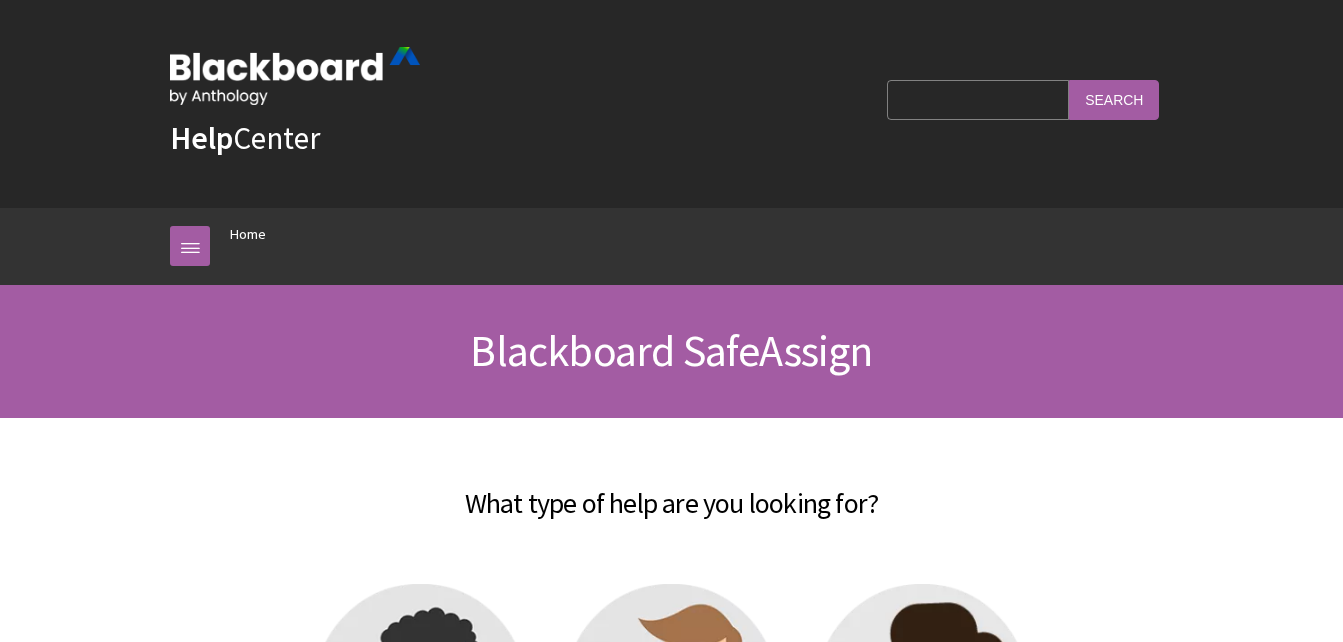 scroll, scrollTop: 0, scrollLeft: 0, axis: both 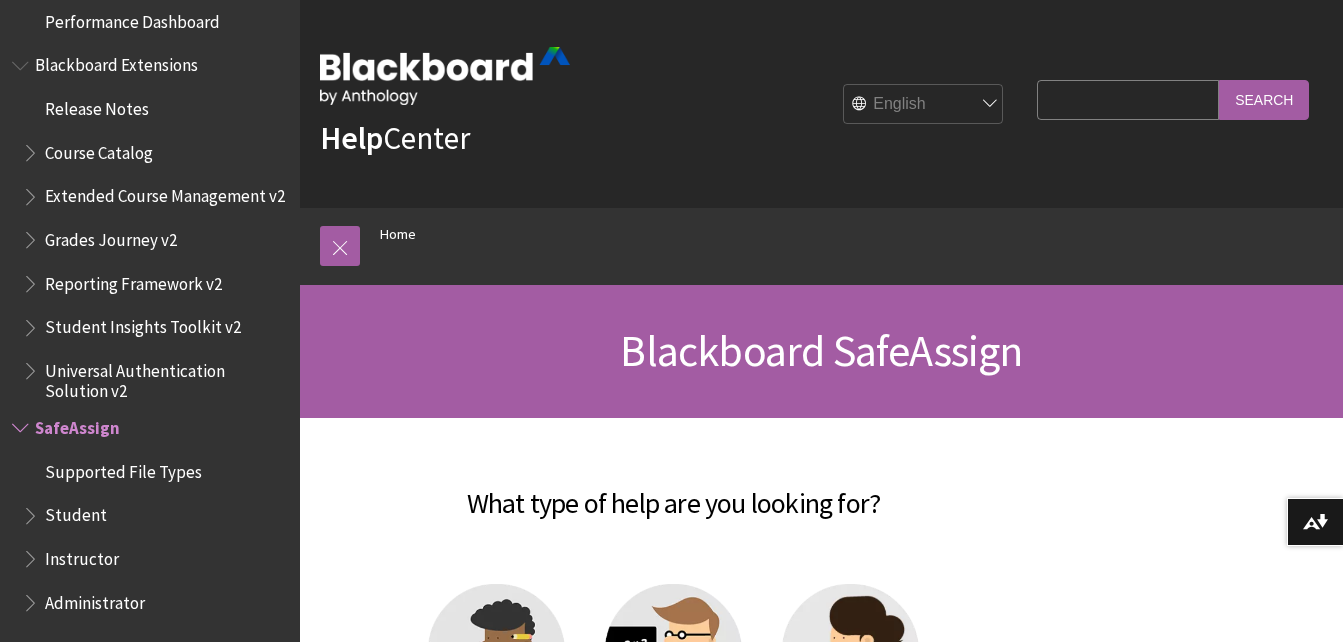 click on "Student" at bounding box center [76, 512] 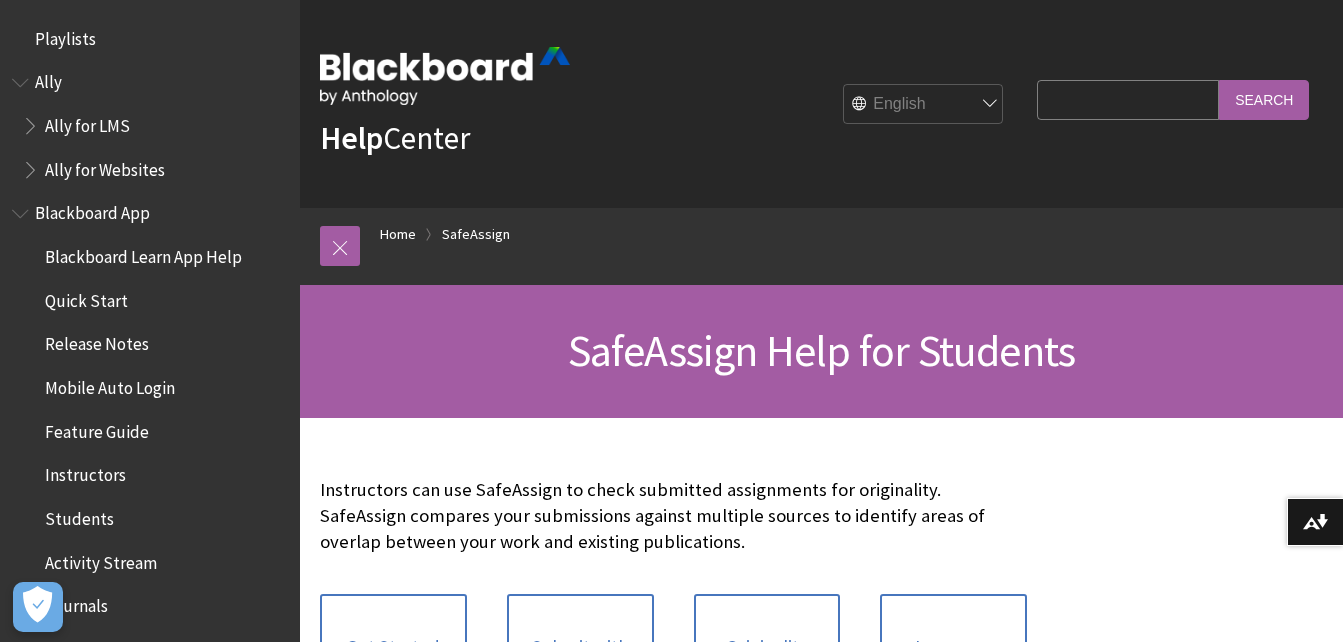 scroll, scrollTop: 0, scrollLeft: 0, axis: both 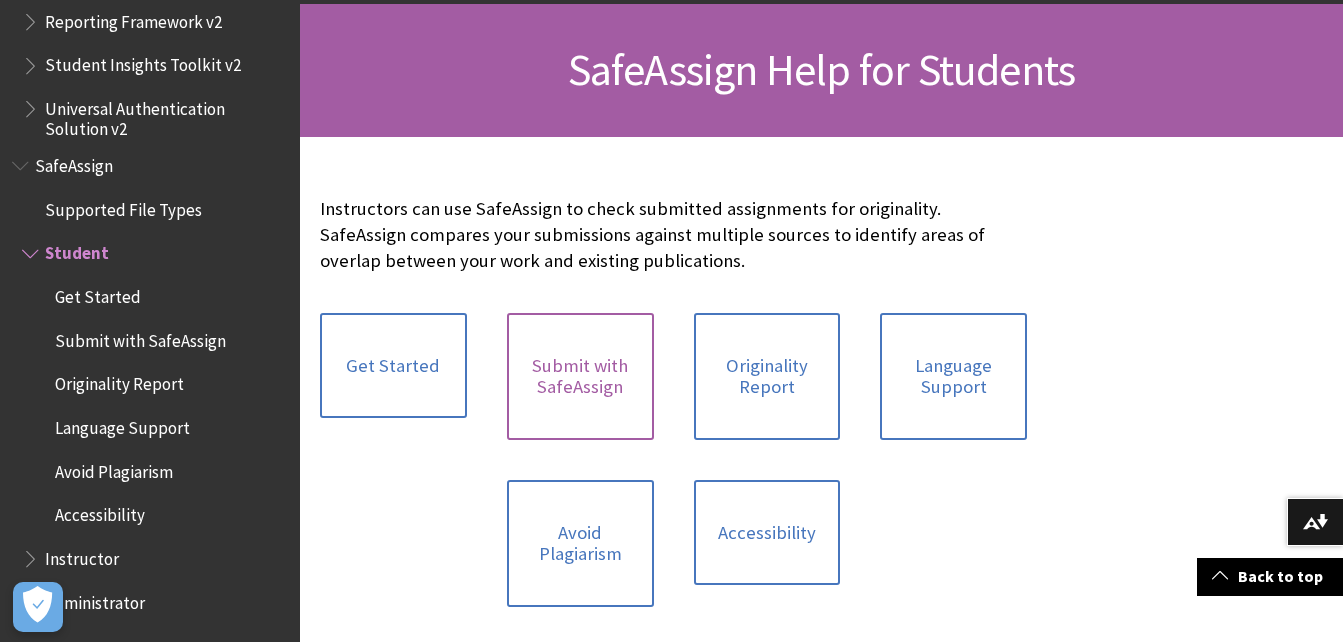 click on "Submit with SafeAssign" at bounding box center (580, 376) 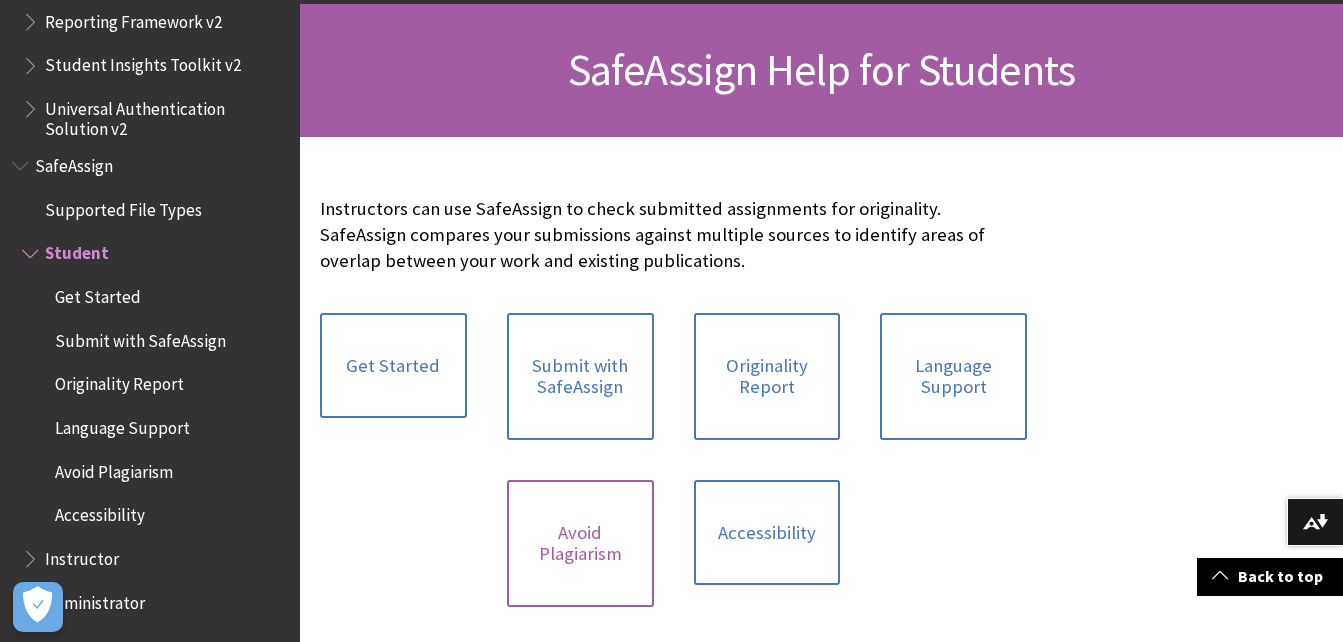 click on "Avoid Plagiarism" at bounding box center (580, 543) 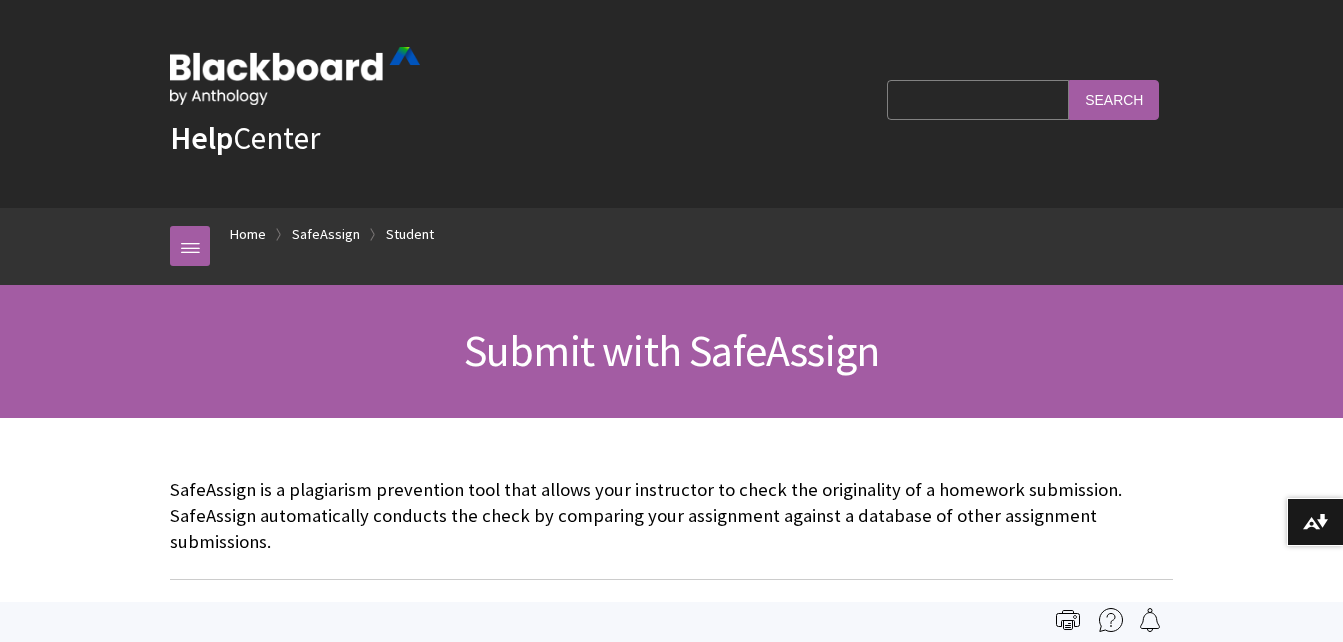 scroll, scrollTop: 0, scrollLeft: 0, axis: both 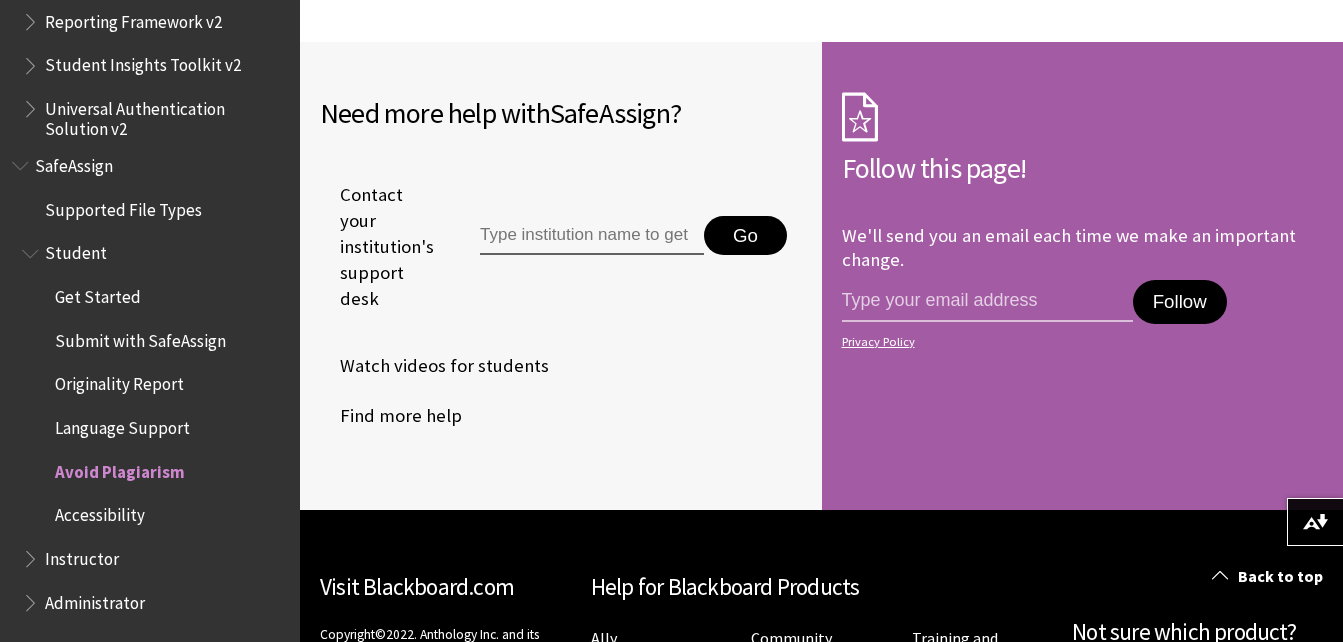 click at bounding box center (592, 236) 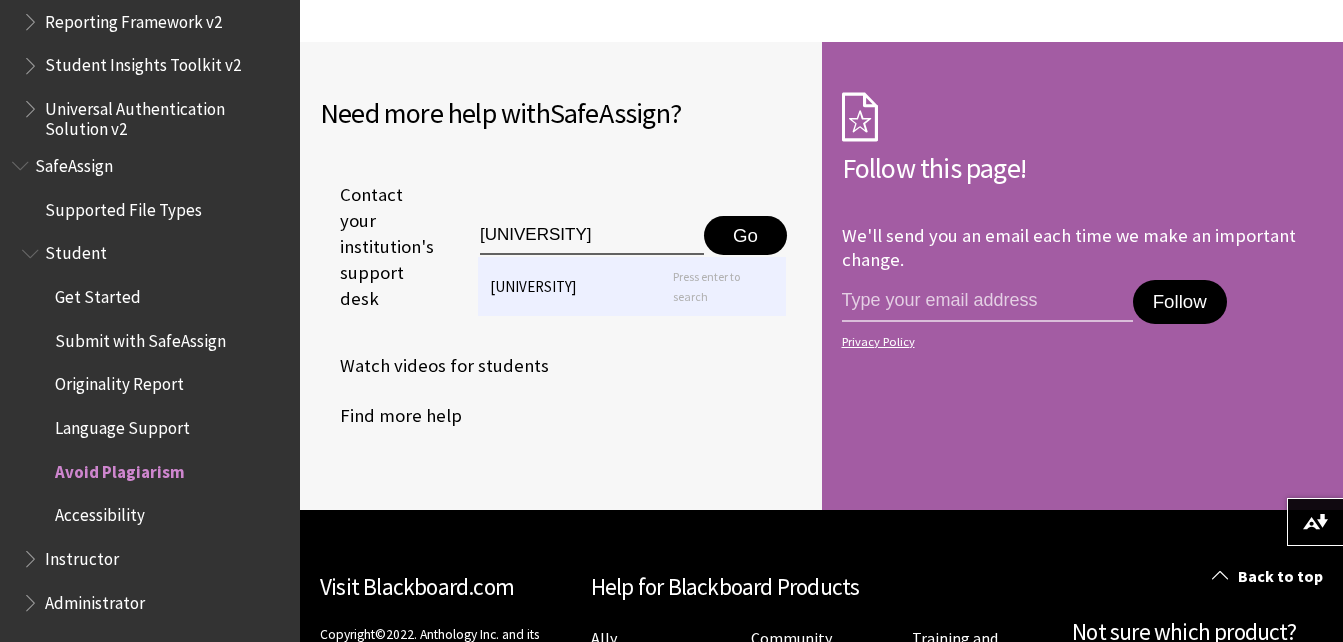 type on "university of fort hare" 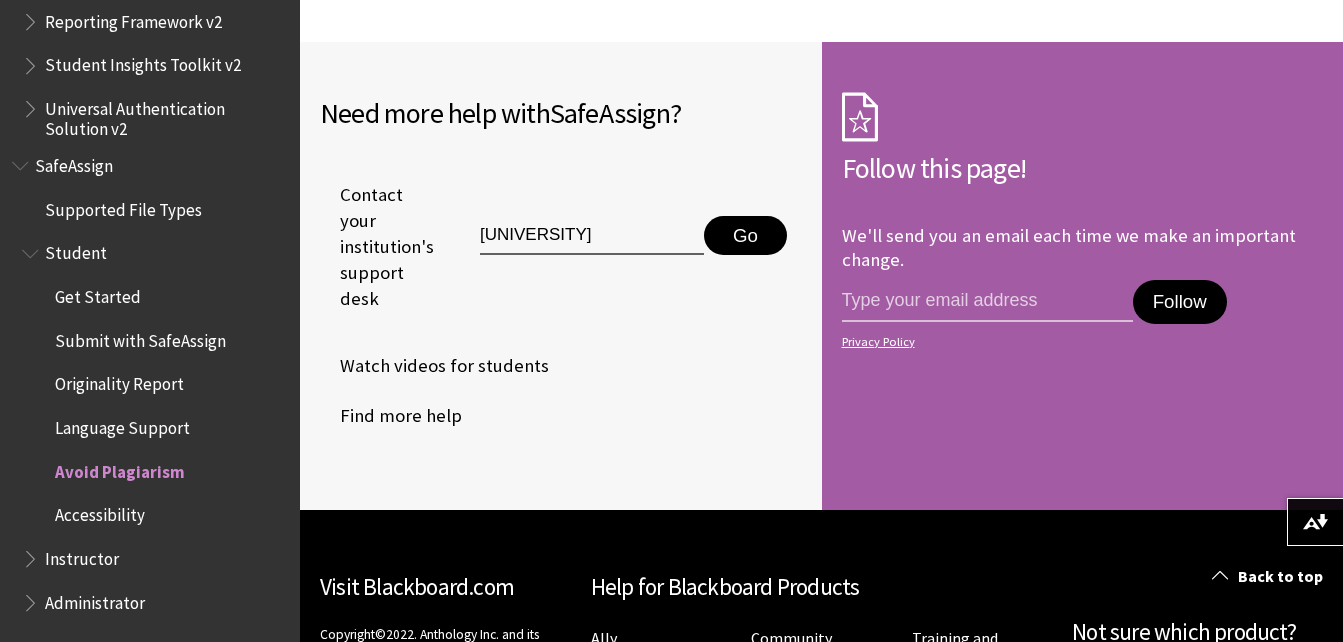 click on "Go" at bounding box center (745, 236) 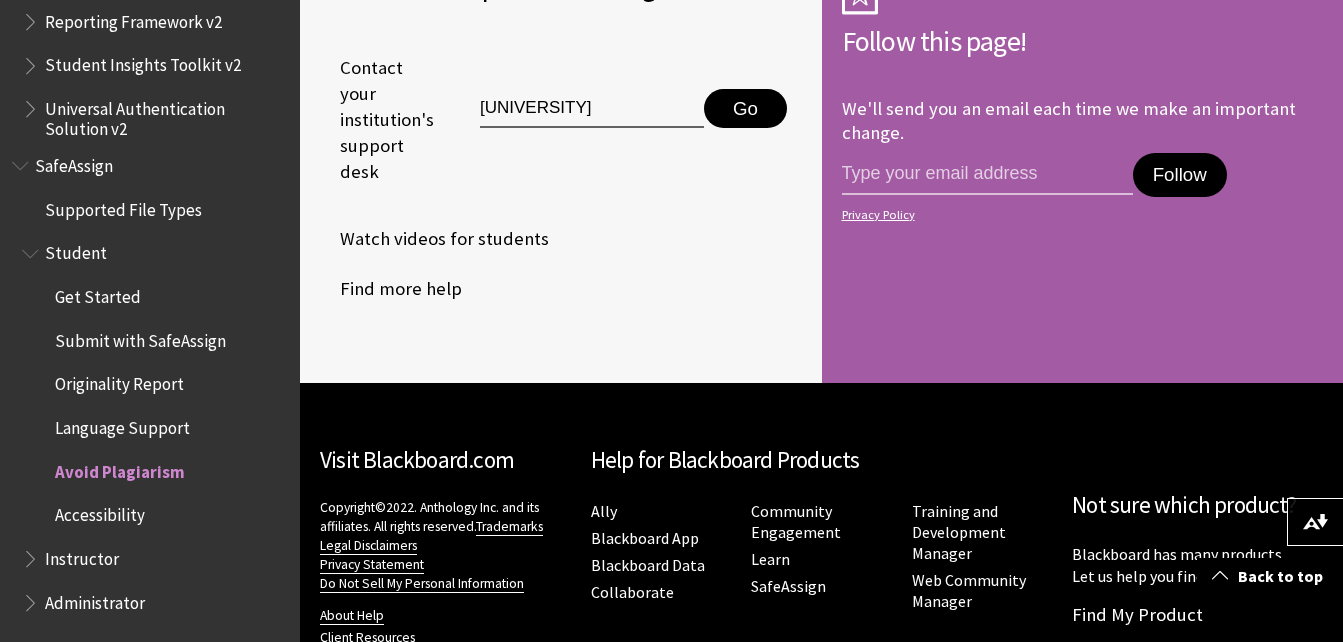 scroll, scrollTop: 2346, scrollLeft: 0, axis: vertical 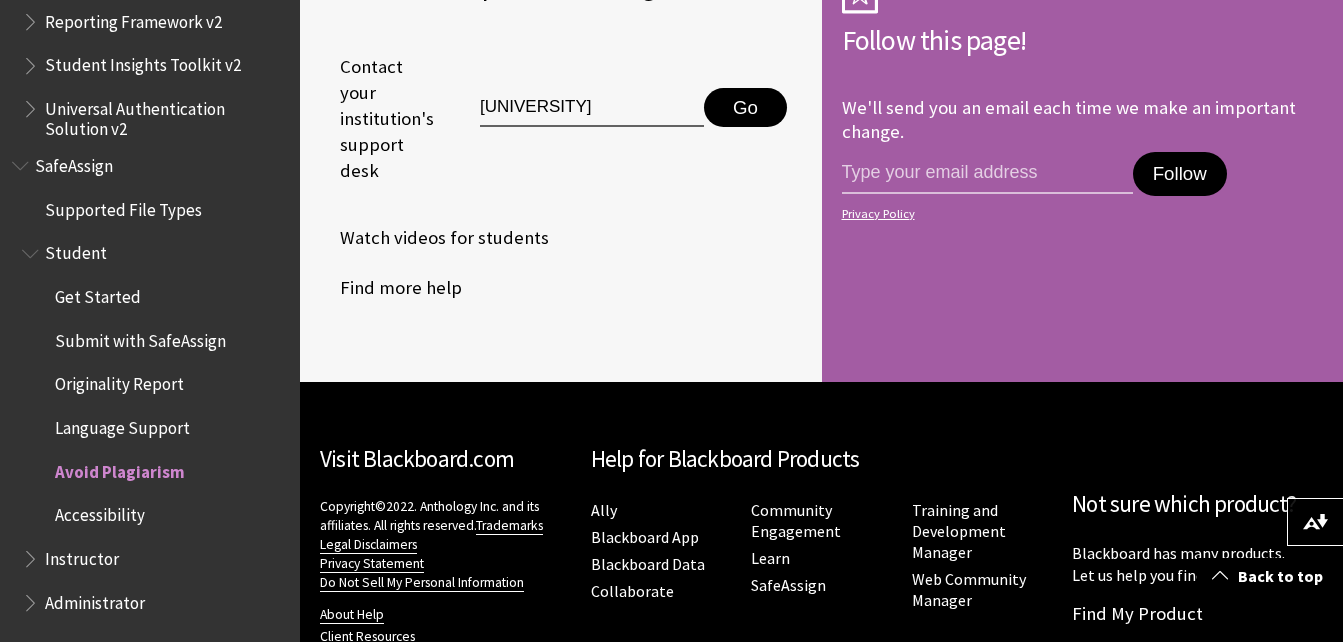 click on "Avoid Plagiarism" at bounding box center (120, 468) 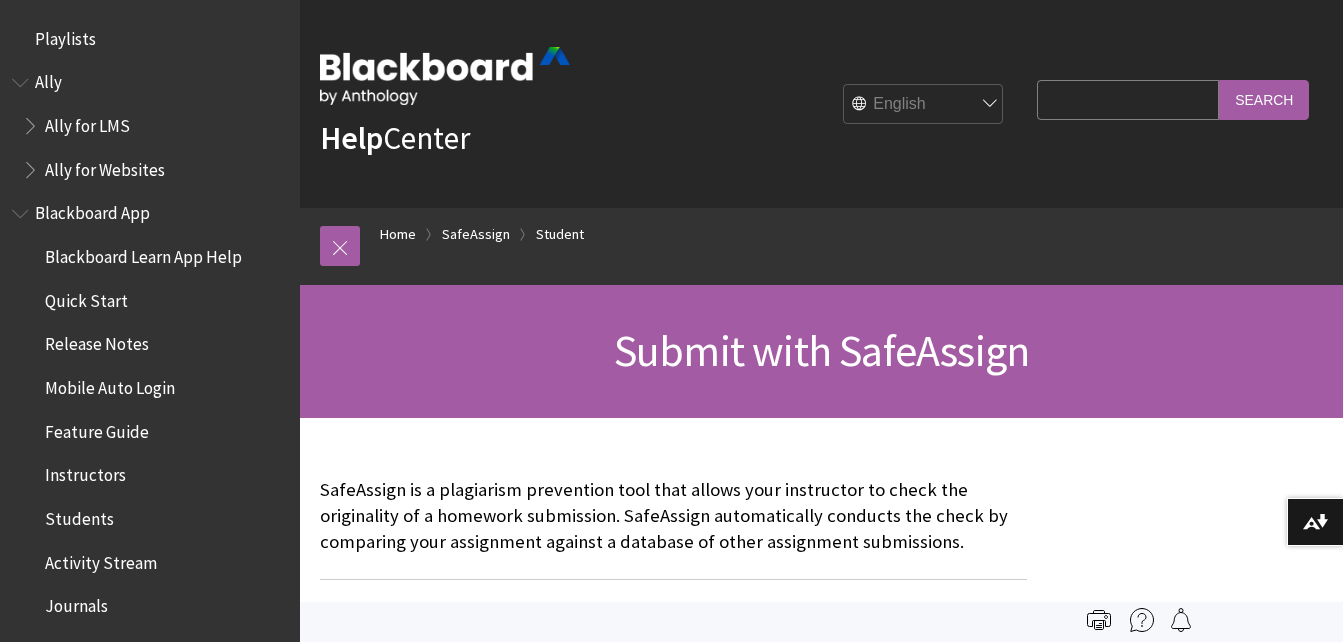scroll, scrollTop: 0, scrollLeft: 0, axis: both 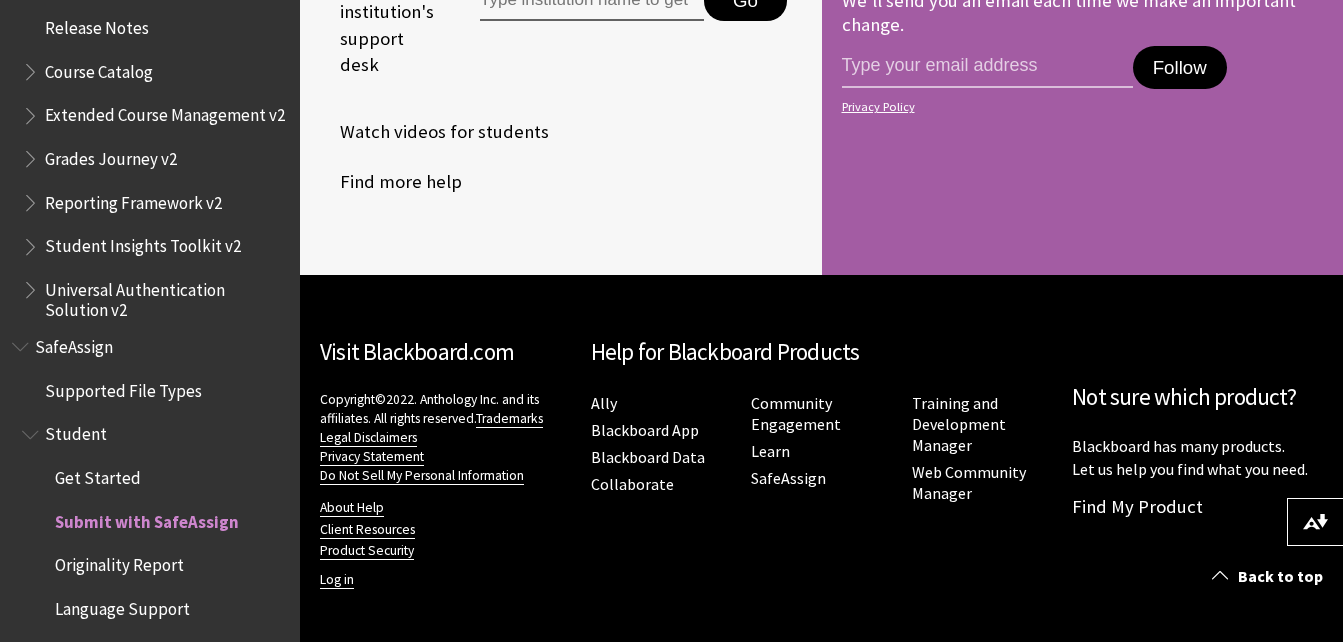 click on "Supported File Types" at bounding box center [123, 387] 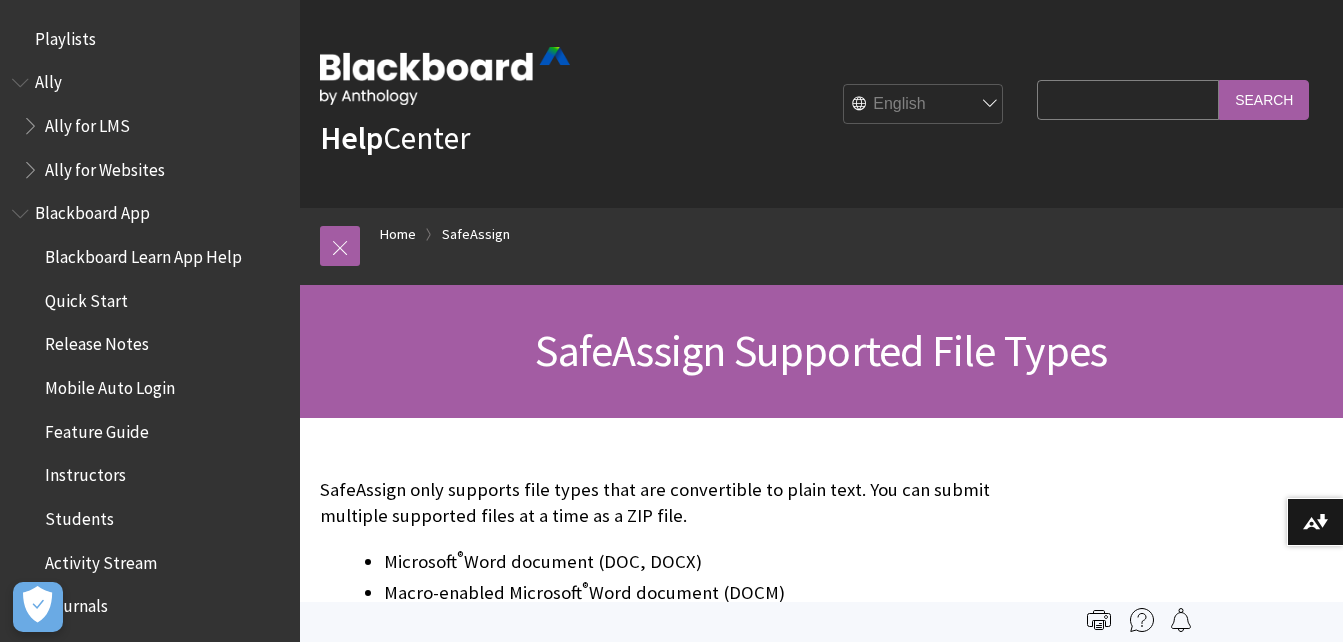 scroll, scrollTop: 0, scrollLeft: 0, axis: both 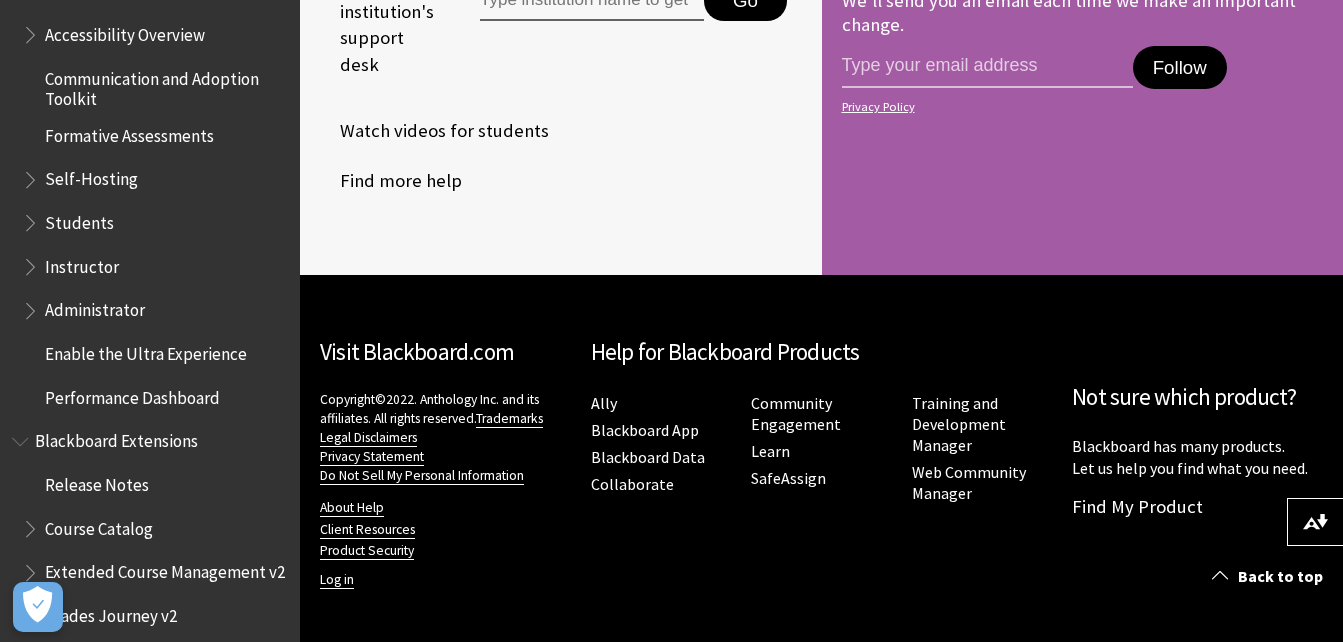 click on "Students" at bounding box center (79, 219) 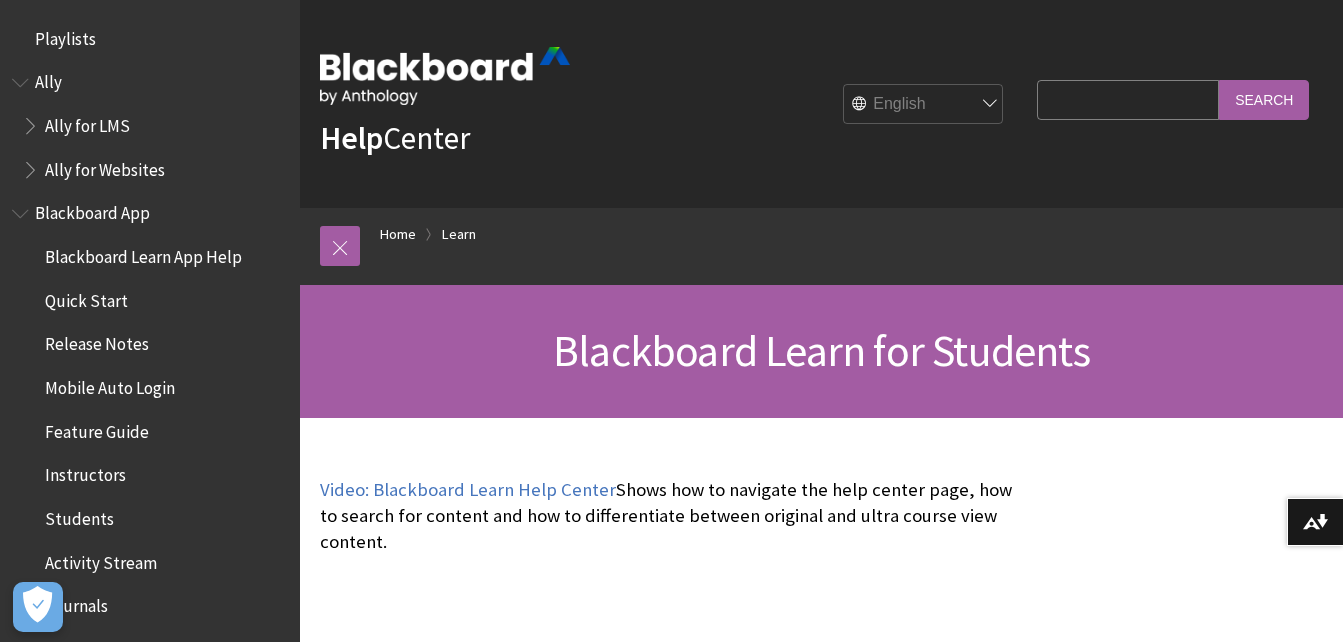 scroll, scrollTop: 0, scrollLeft: 0, axis: both 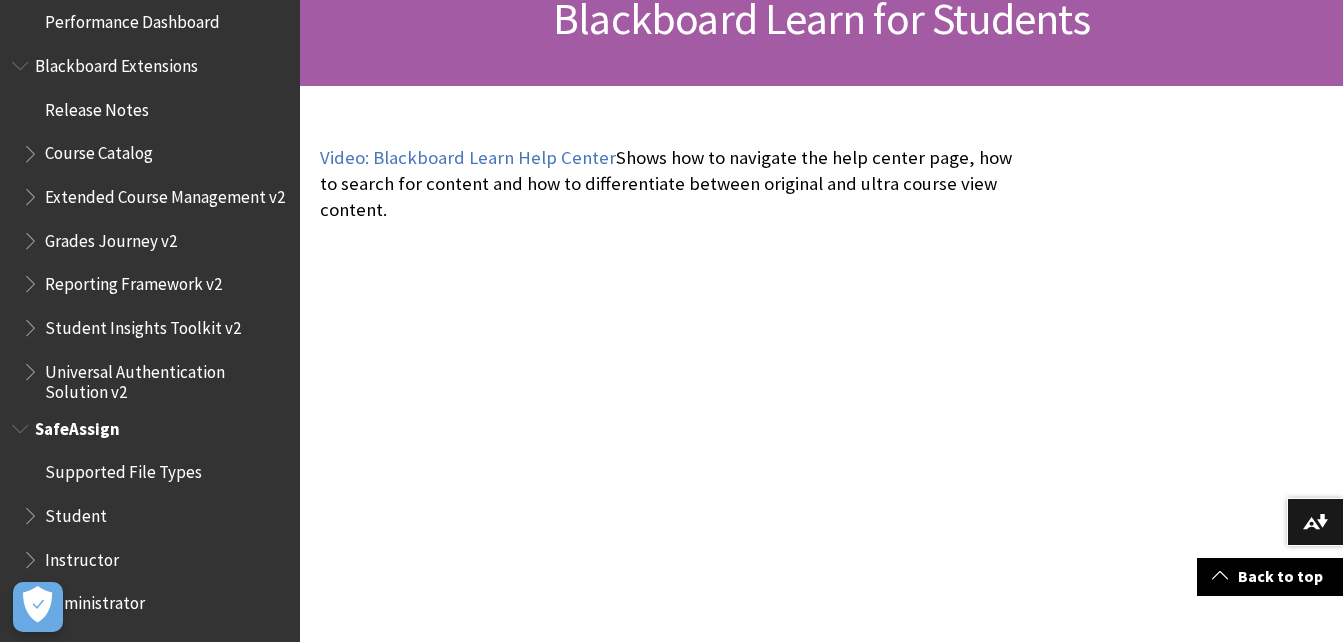 click on "SafeAssign" at bounding box center (77, 425) 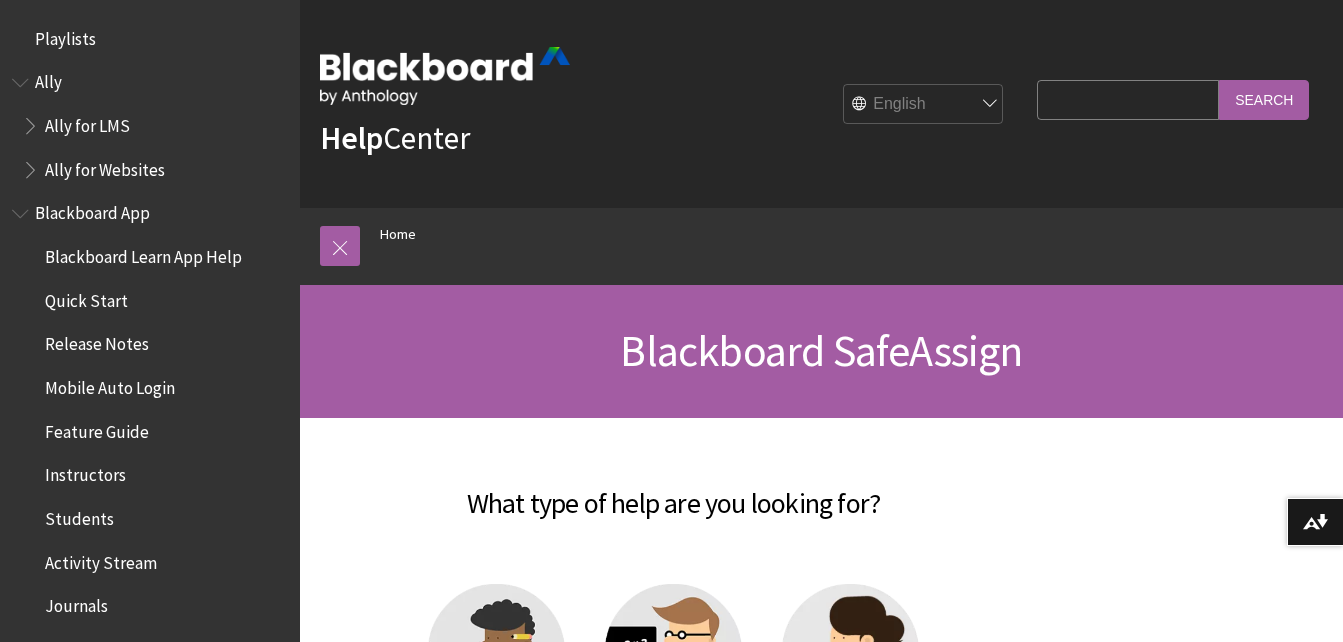 scroll, scrollTop: 0, scrollLeft: 0, axis: both 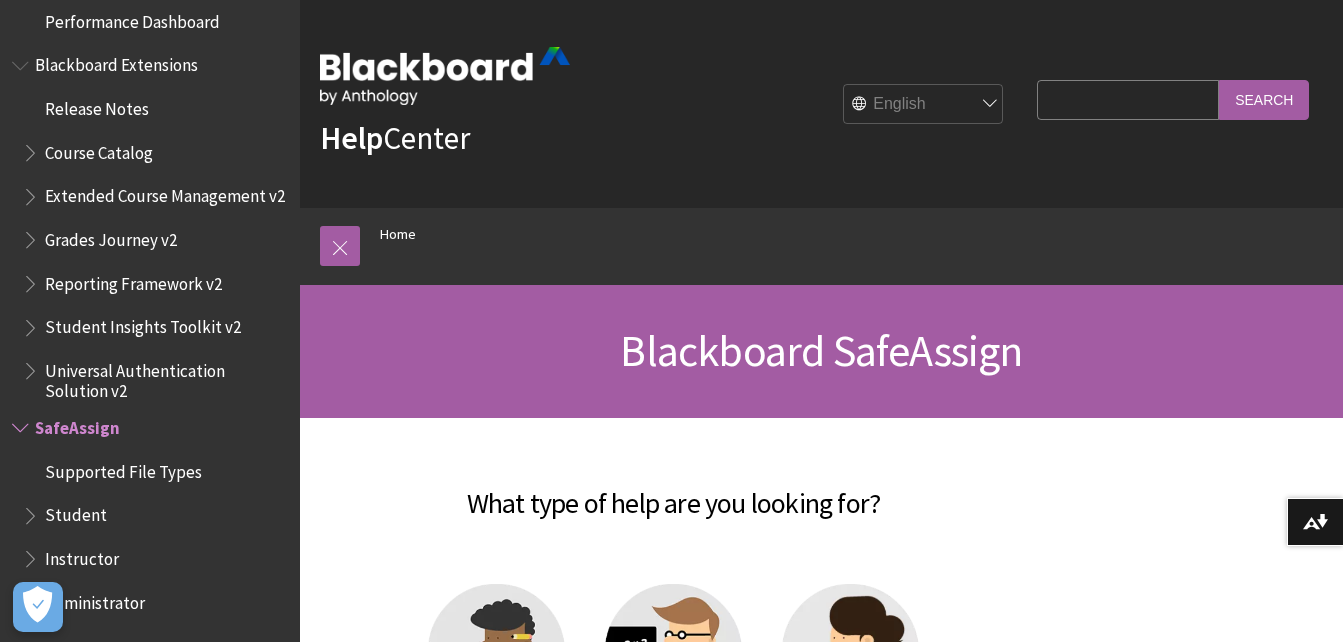 click on "Student" at bounding box center (76, 512) 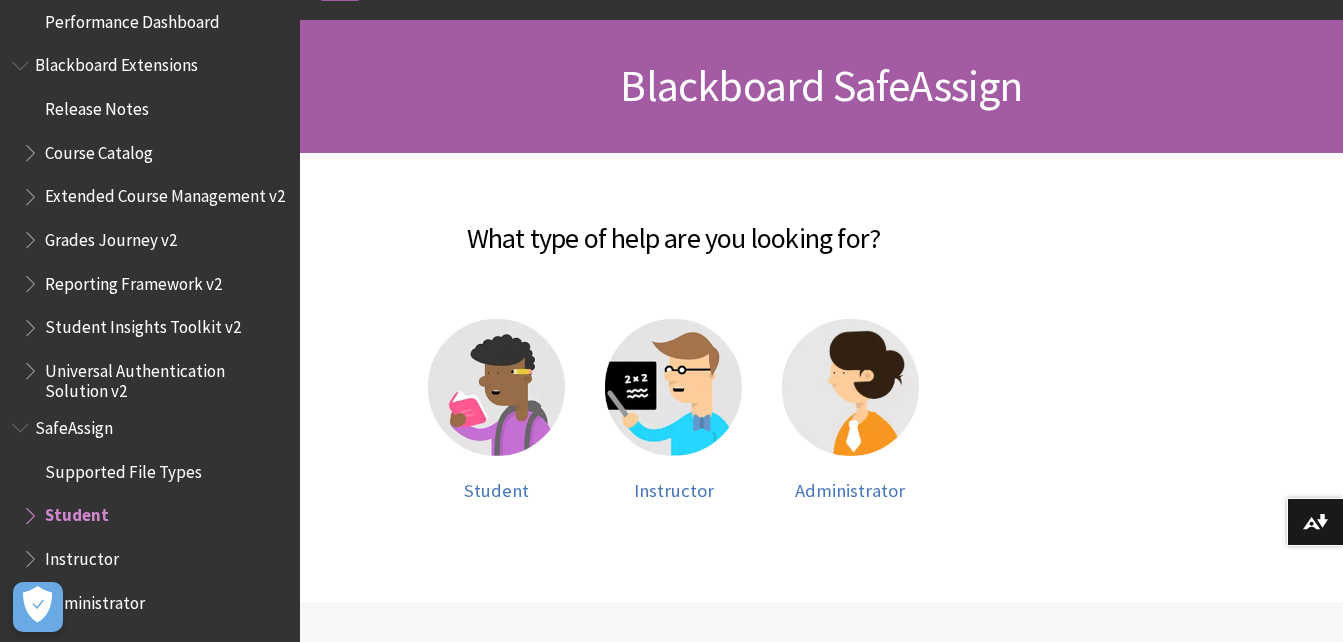 scroll, scrollTop: 387, scrollLeft: 0, axis: vertical 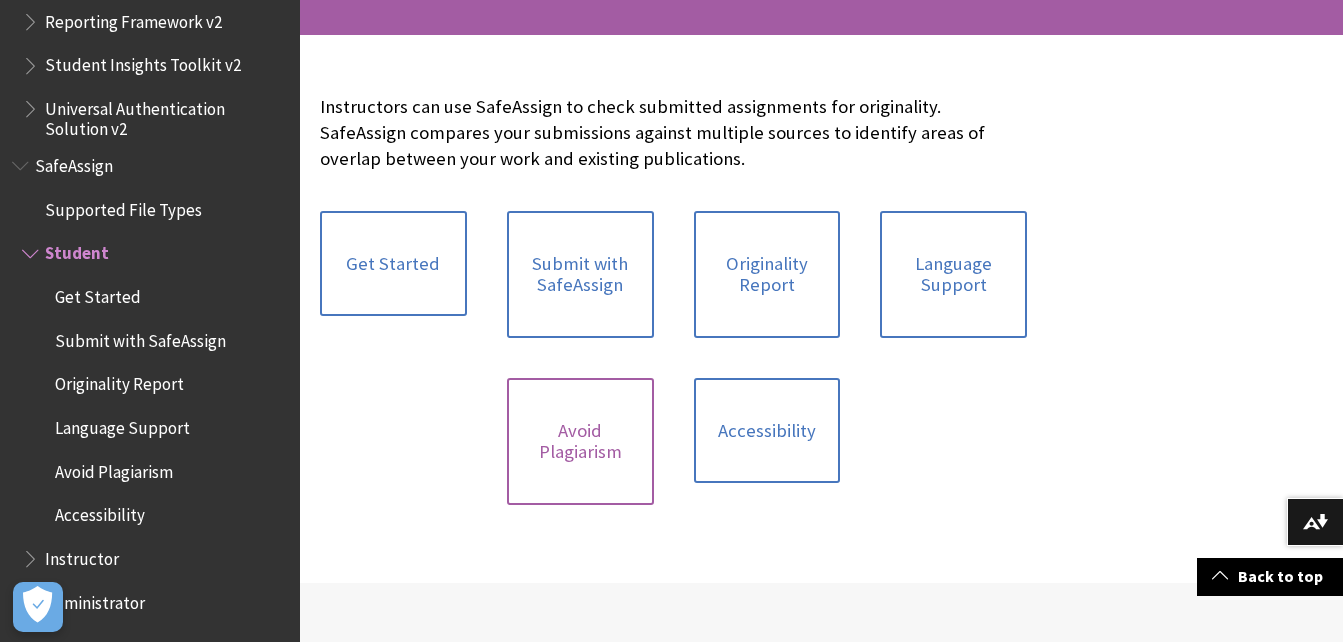 click on "Avoid Plagiarism" at bounding box center [580, 441] 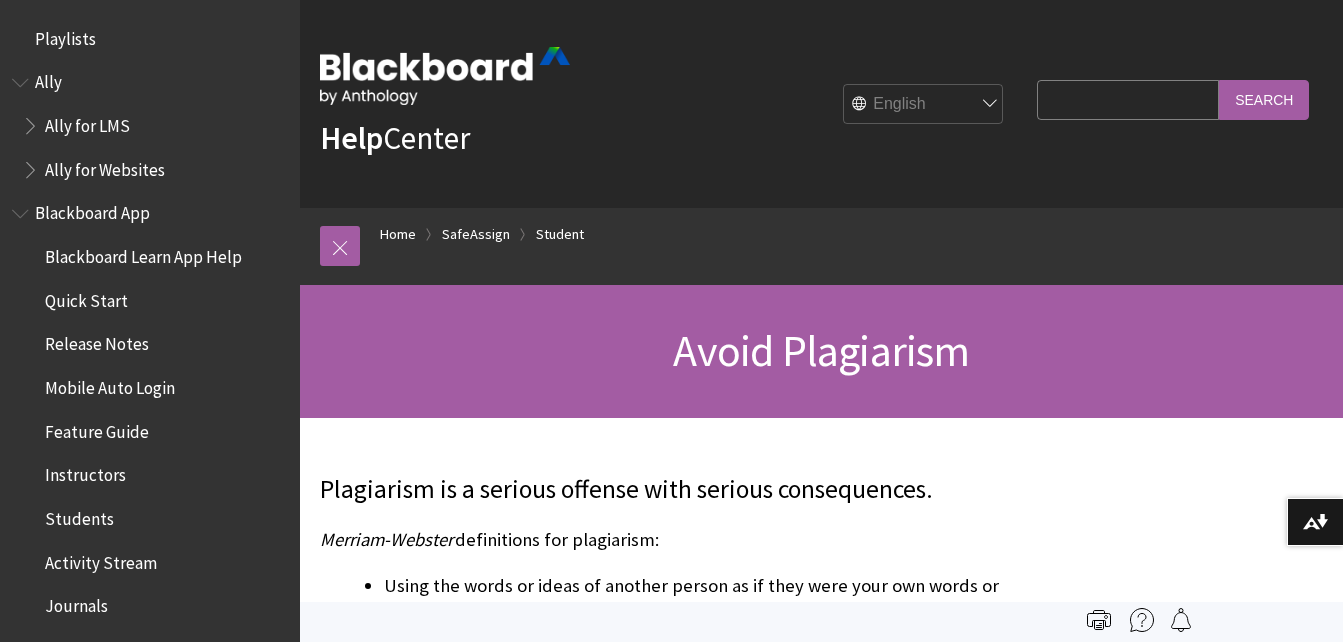 scroll, scrollTop: 0, scrollLeft: 0, axis: both 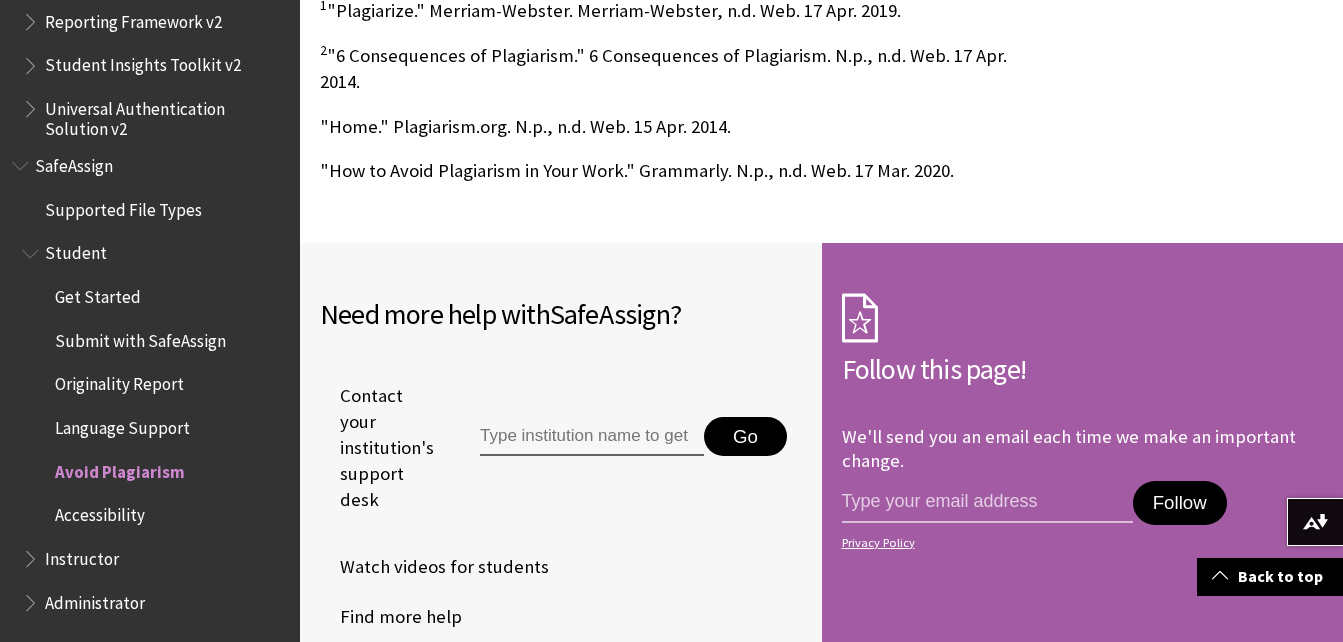 click at bounding box center [592, 437] 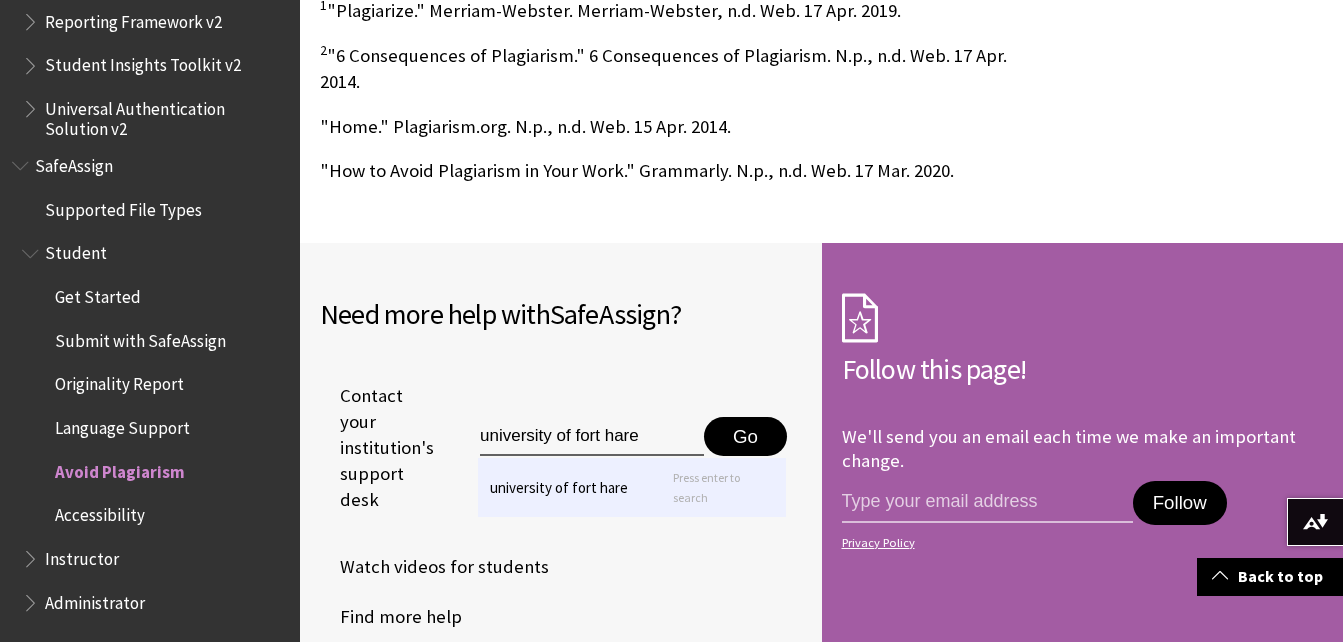 type on "university of fort hare" 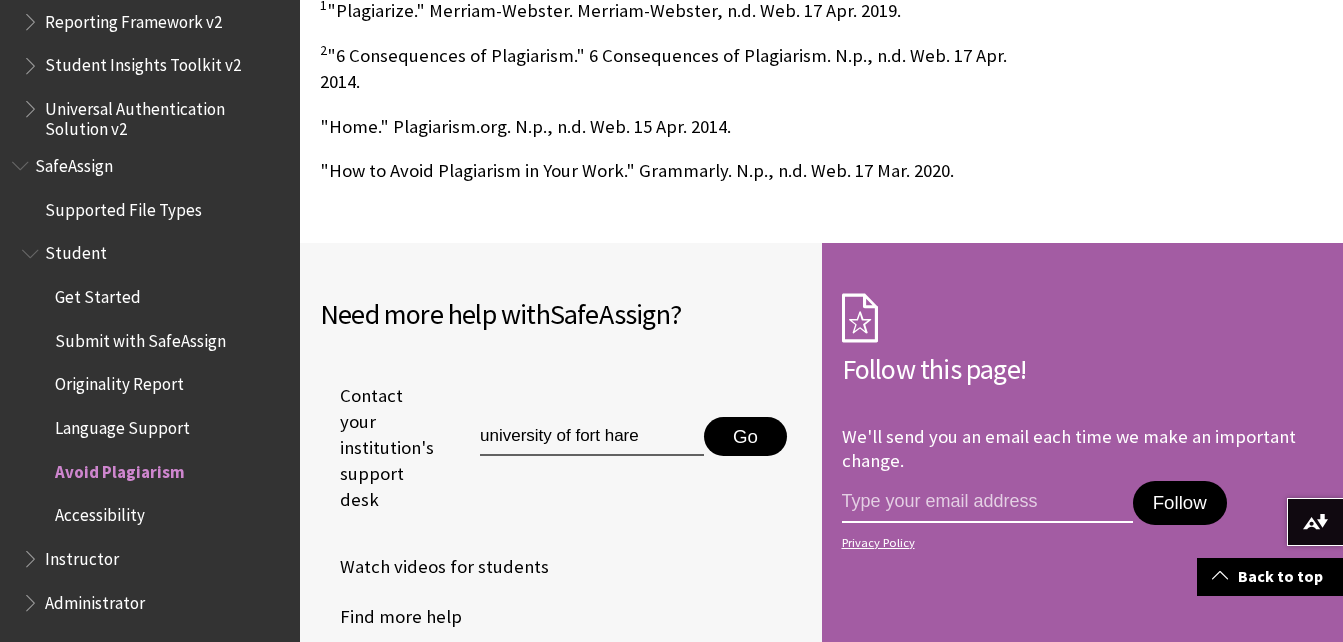 click at bounding box center [987, 502] 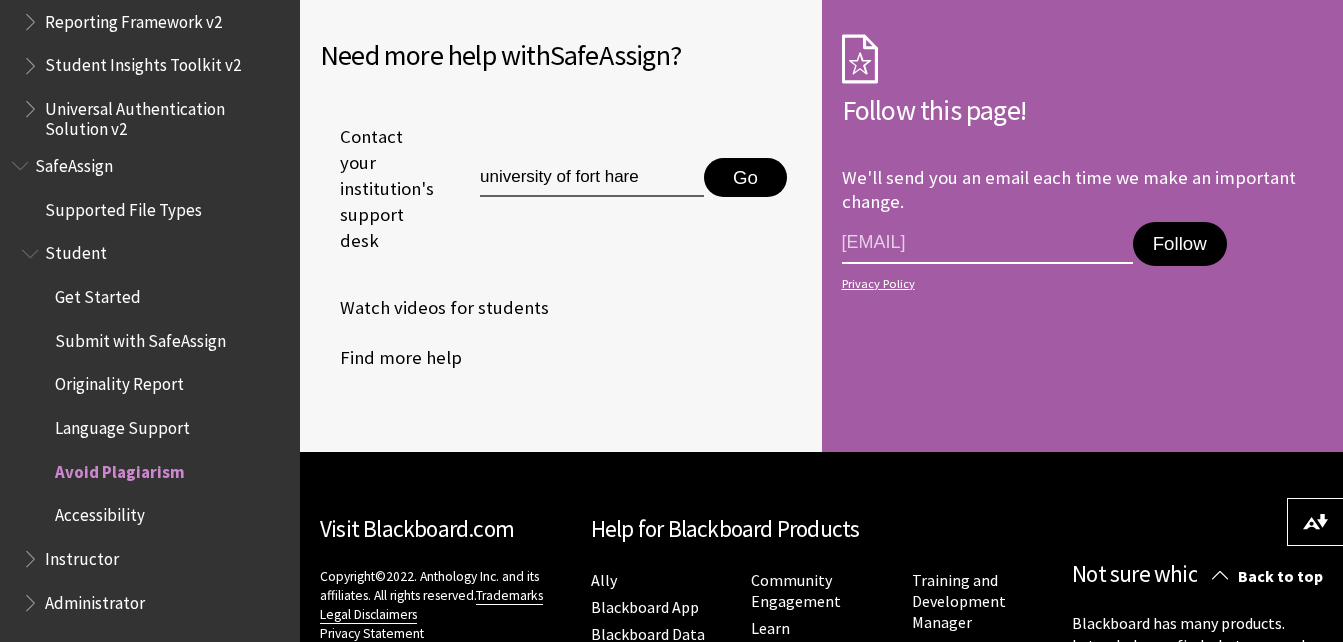 scroll, scrollTop: 2277, scrollLeft: 0, axis: vertical 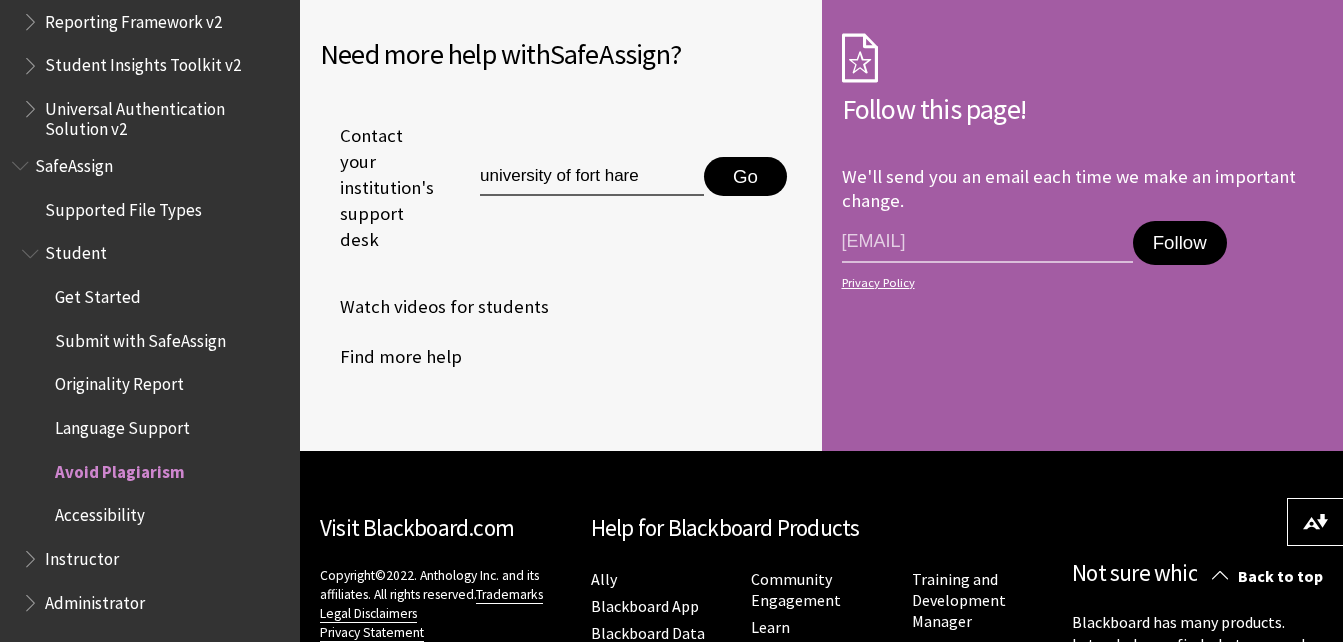 click on "Go" at bounding box center (745, 177) 